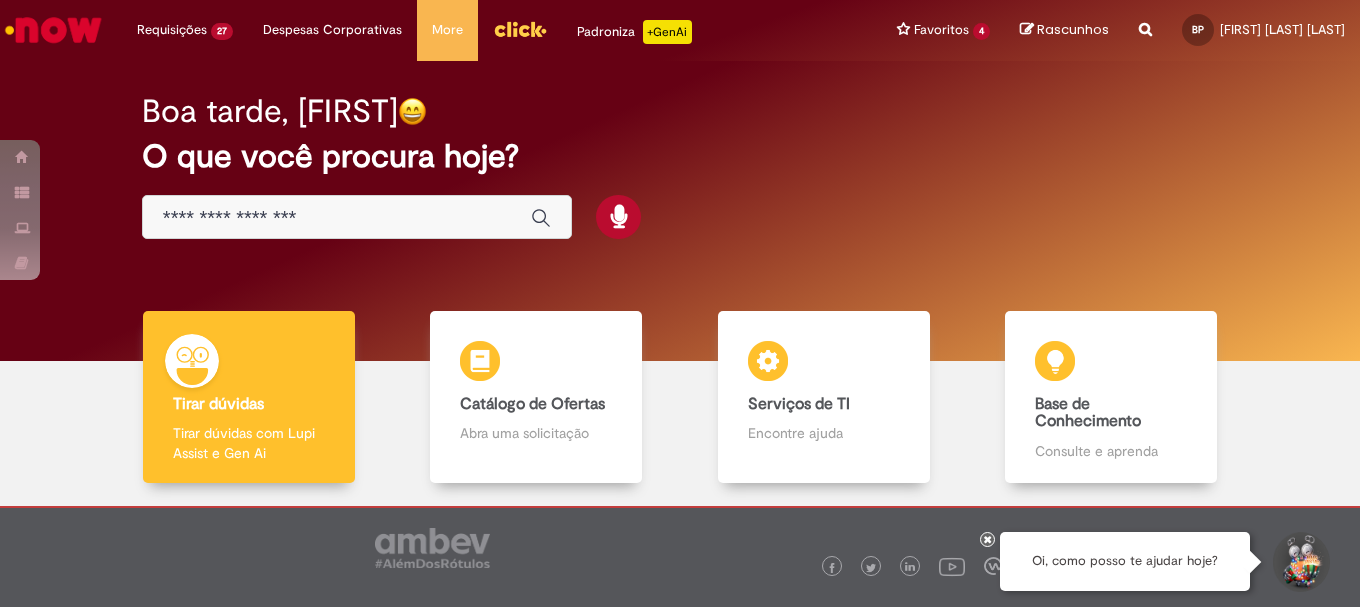 scroll, scrollTop: 0, scrollLeft: 0, axis: both 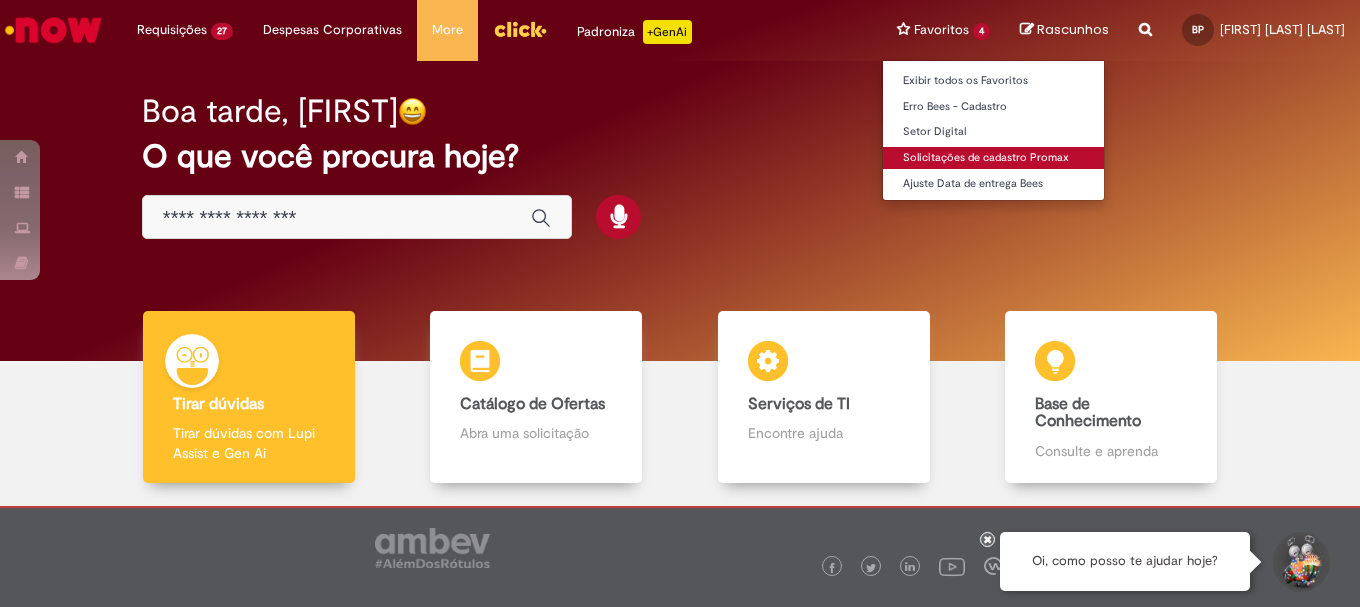 click on "Solicitações de cadastro Promax" at bounding box center [993, 158] 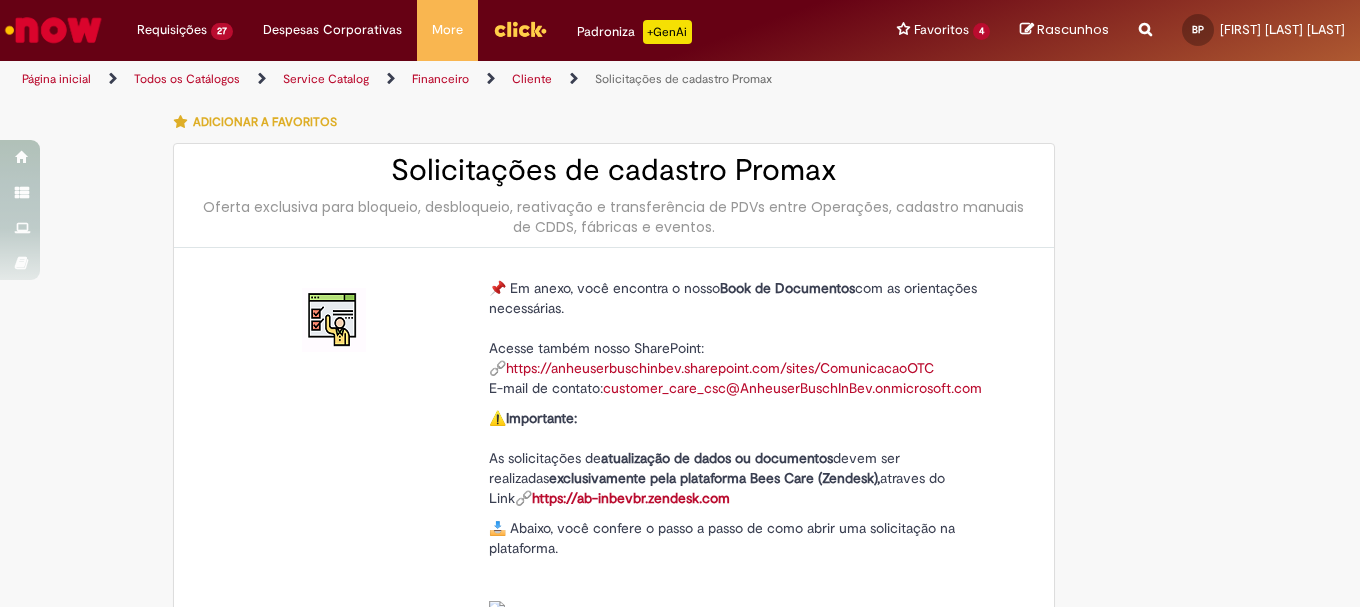 type on "********" 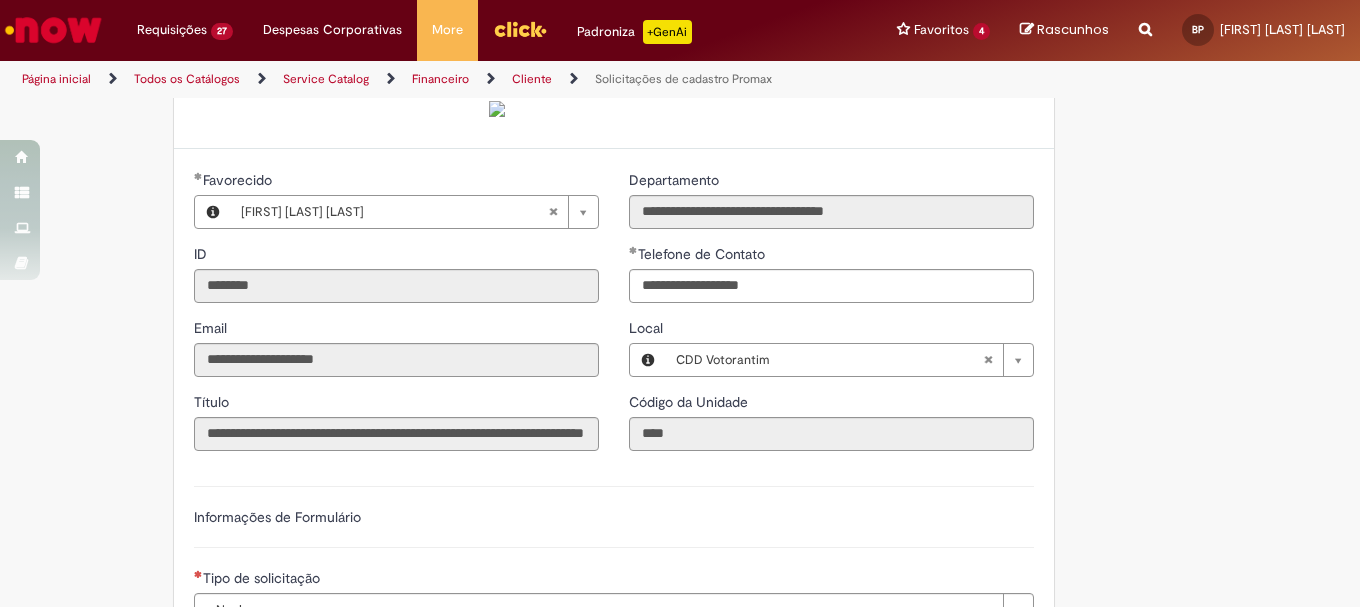 scroll, scrollTop: 900, scrollLeft: 0, axis: vertical 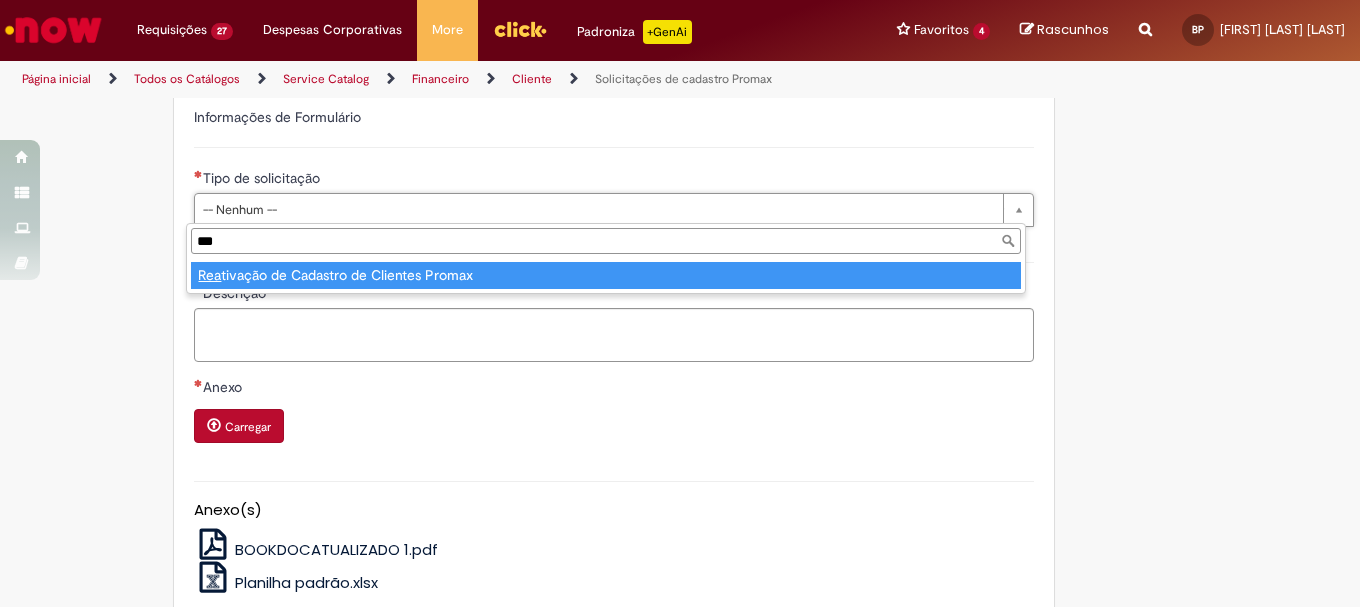 type on "****" 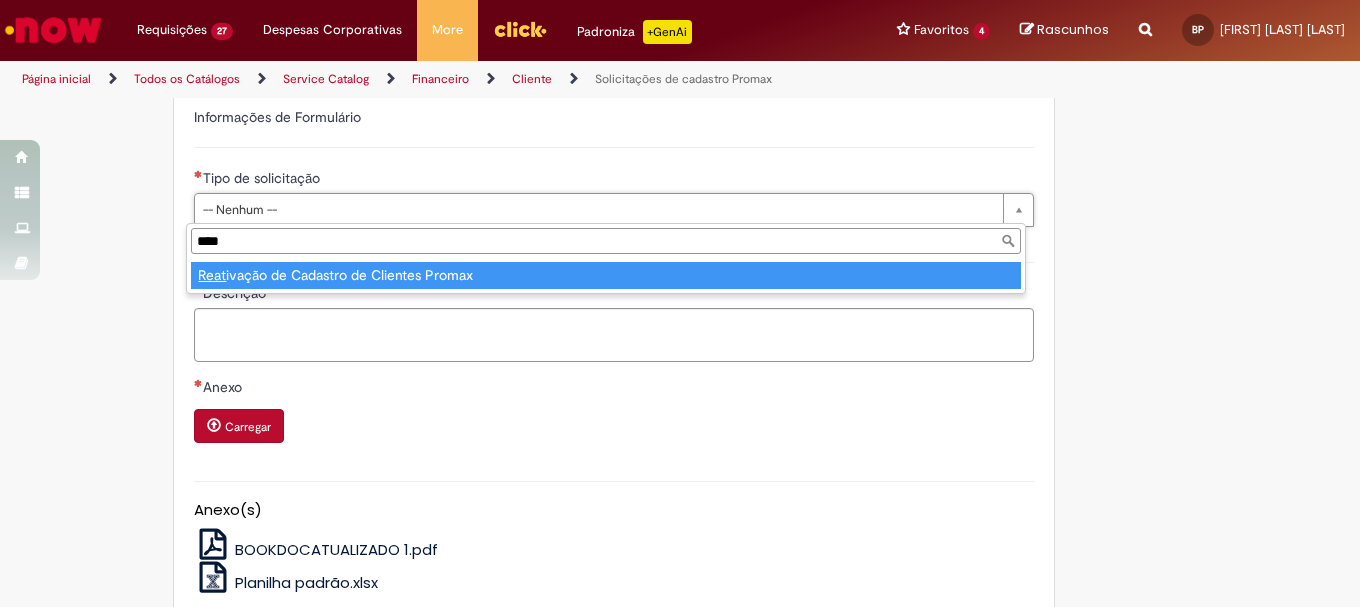 type on "**********" 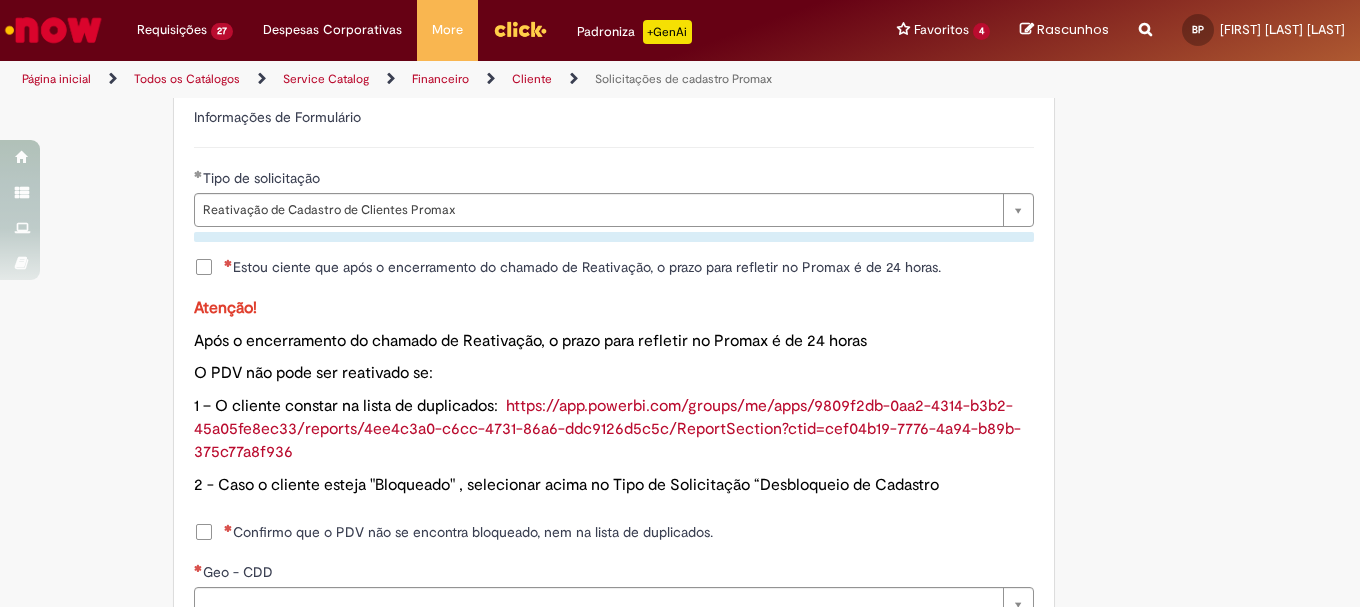 click on "Estou ciente que após o encerramento do chamado de Reativação, o prazo para refletir no Promax é de 24 horas." at bounding box center [582, 267] 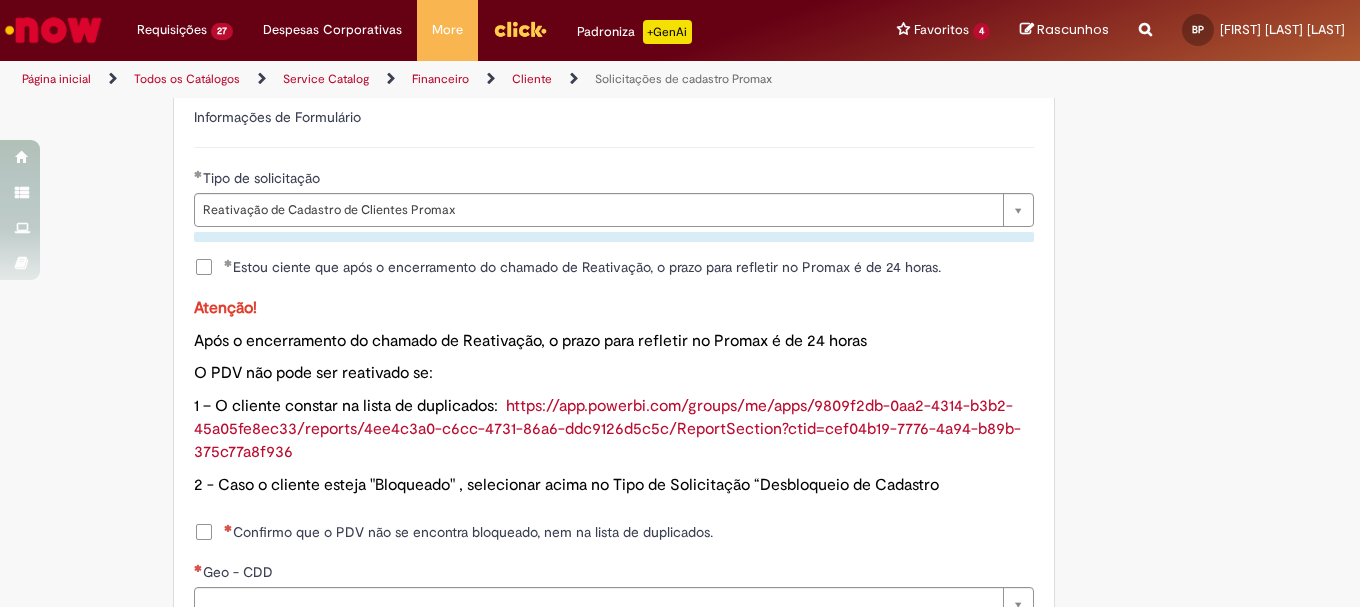 click on "Confirmo que o PDV não se encontra bloqueado, nem na lista de duplicados." at bounding box center [468, 532] 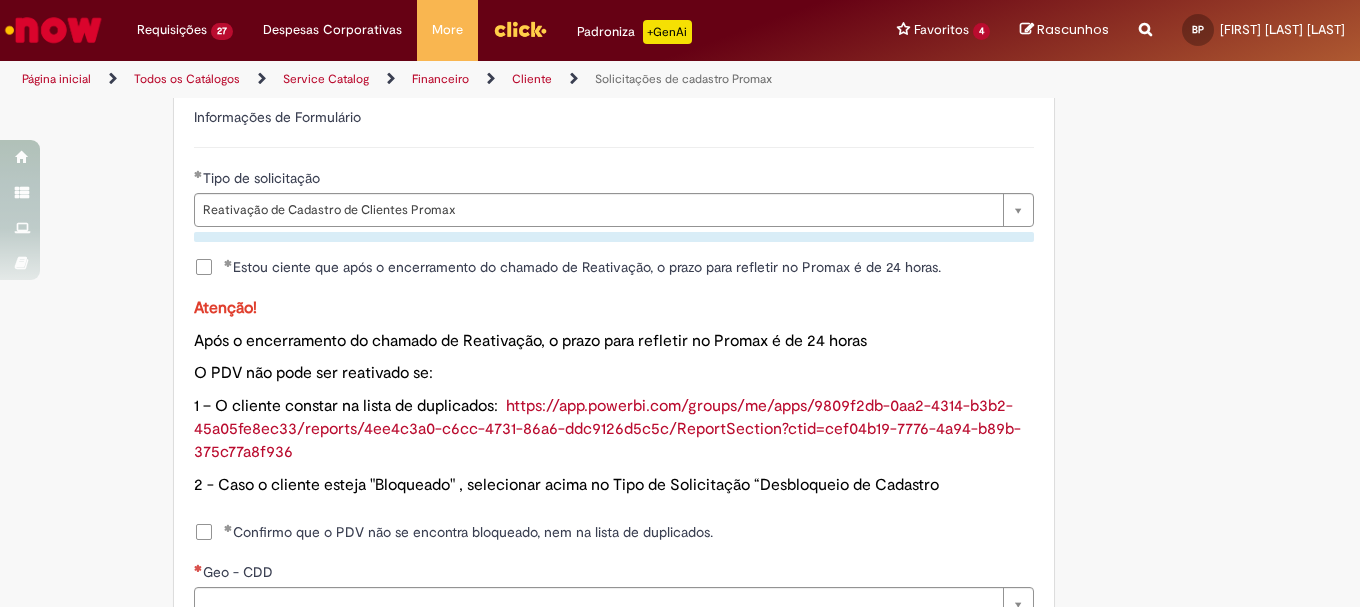 scroll, scrollTop: 1200, scrollLeft: 0, axis: vertical 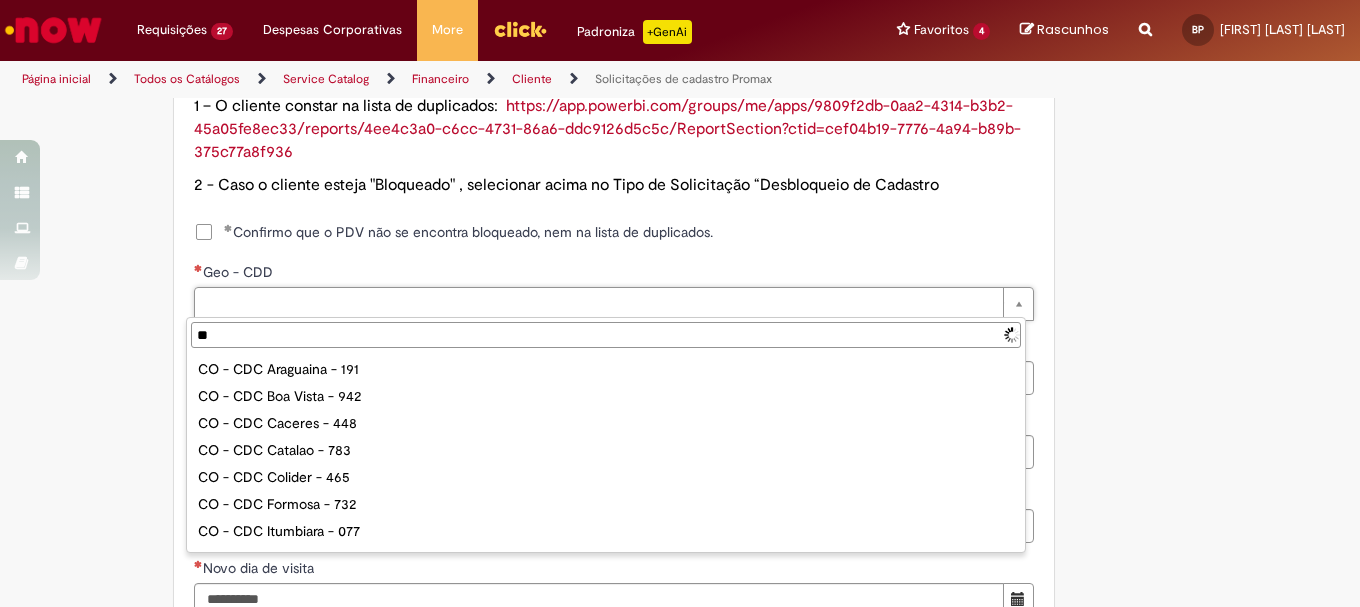 type on "***" 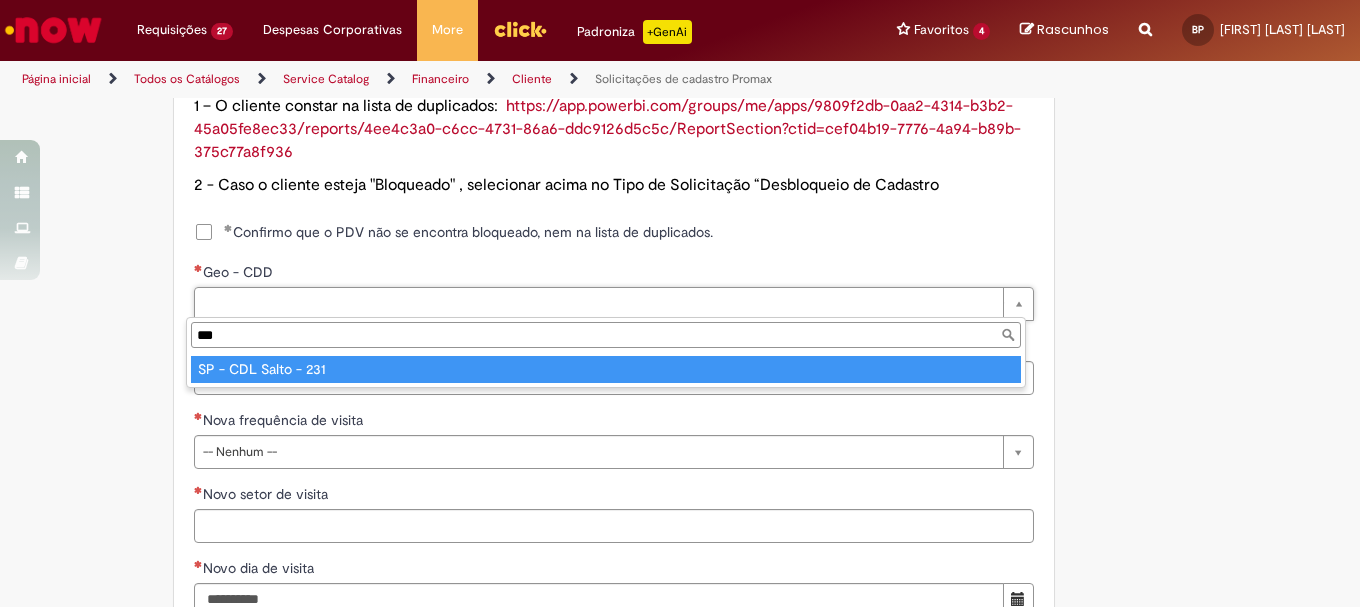 type on "**********" 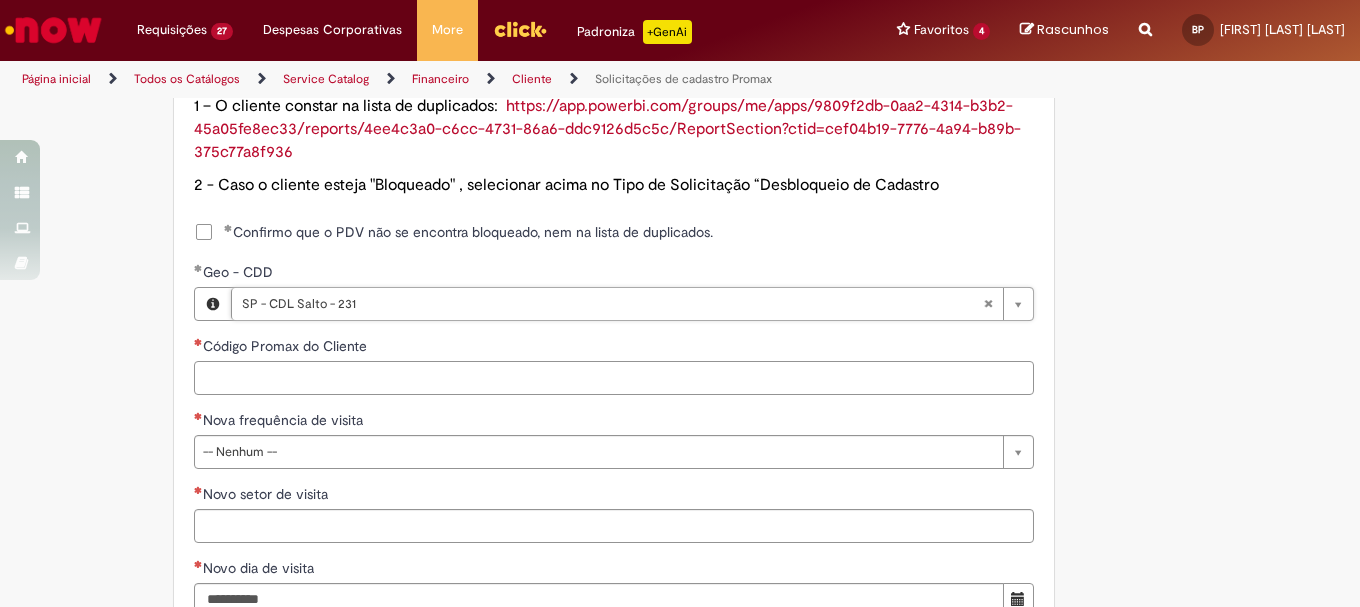 click on "Código Promax do Cliente" at bounding box center [614, 378] 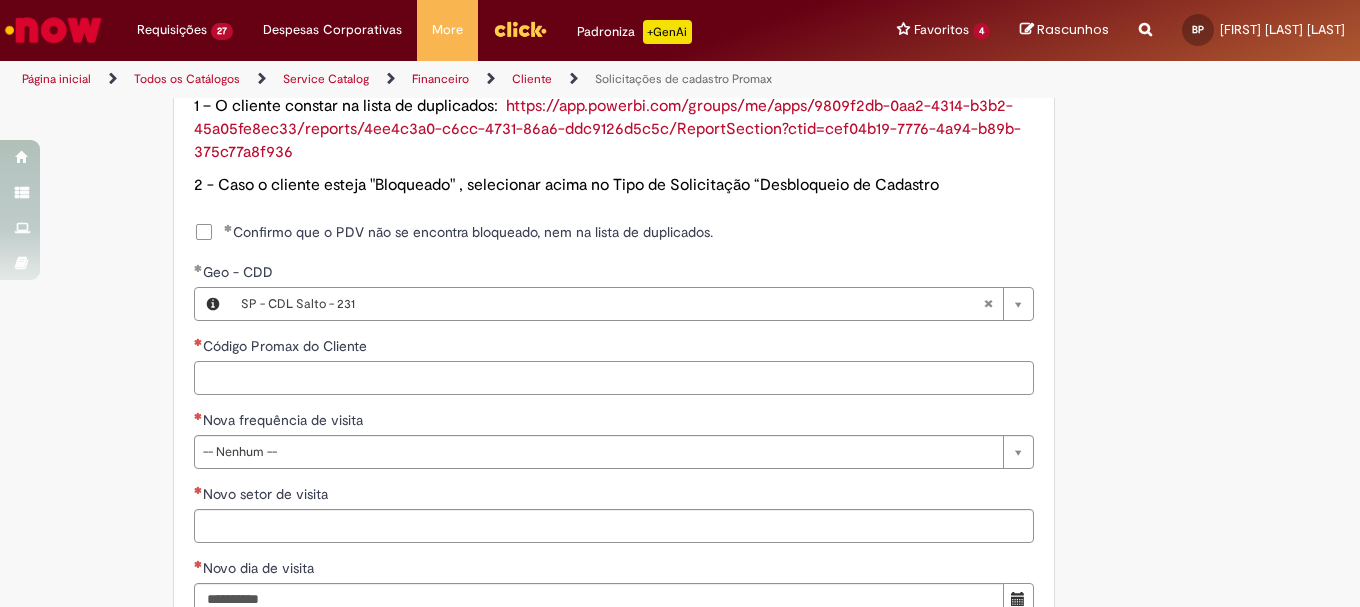 paste on "*****" 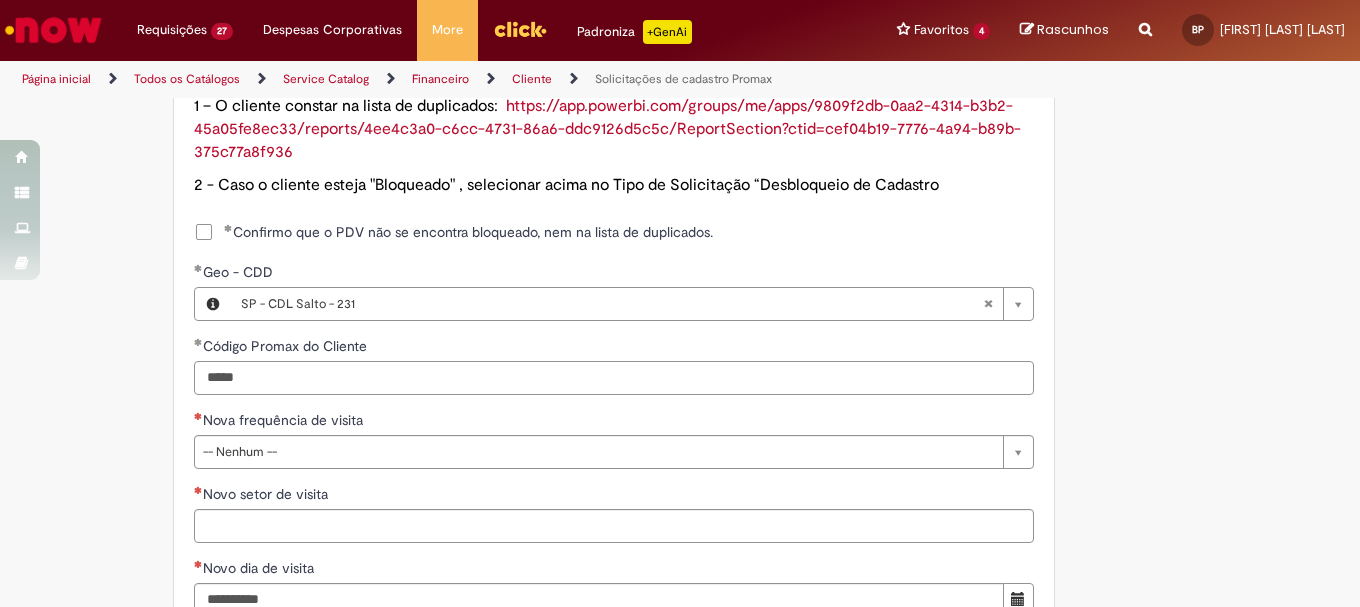 type on "*****" 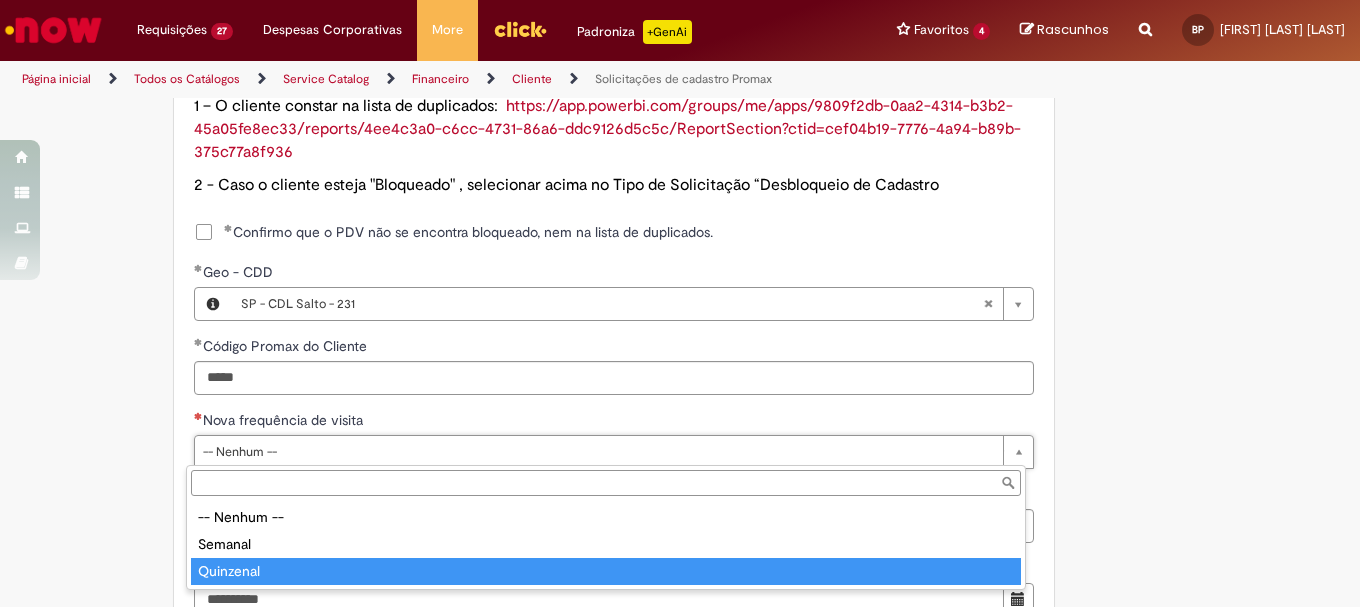 type on "*********" 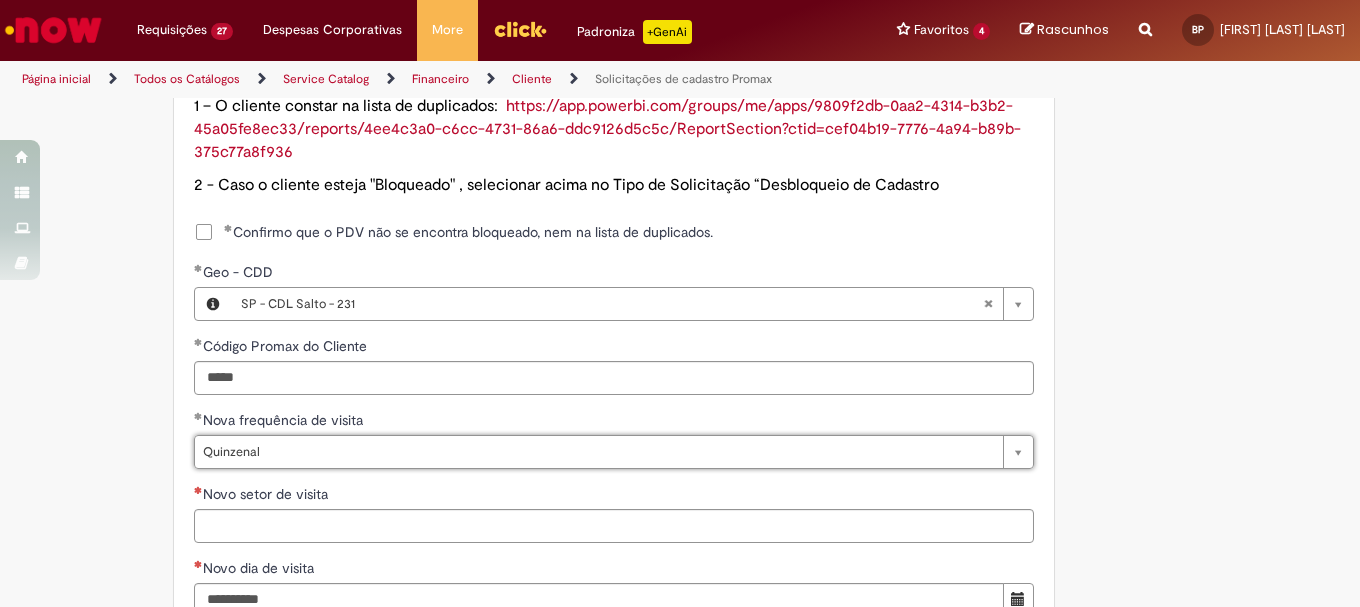 scroll, scrollTop: 1400, scrollLeft: 0, axis: vertical 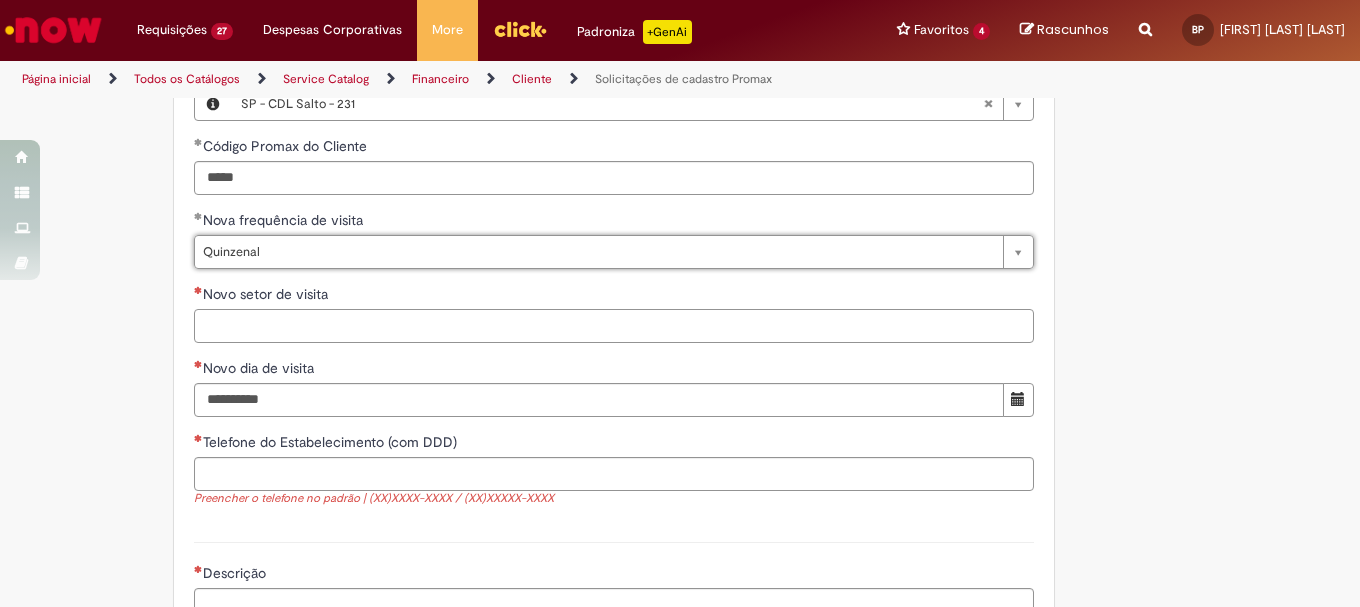 click on "Novo setor de visita" at bounding box center [614, 326] 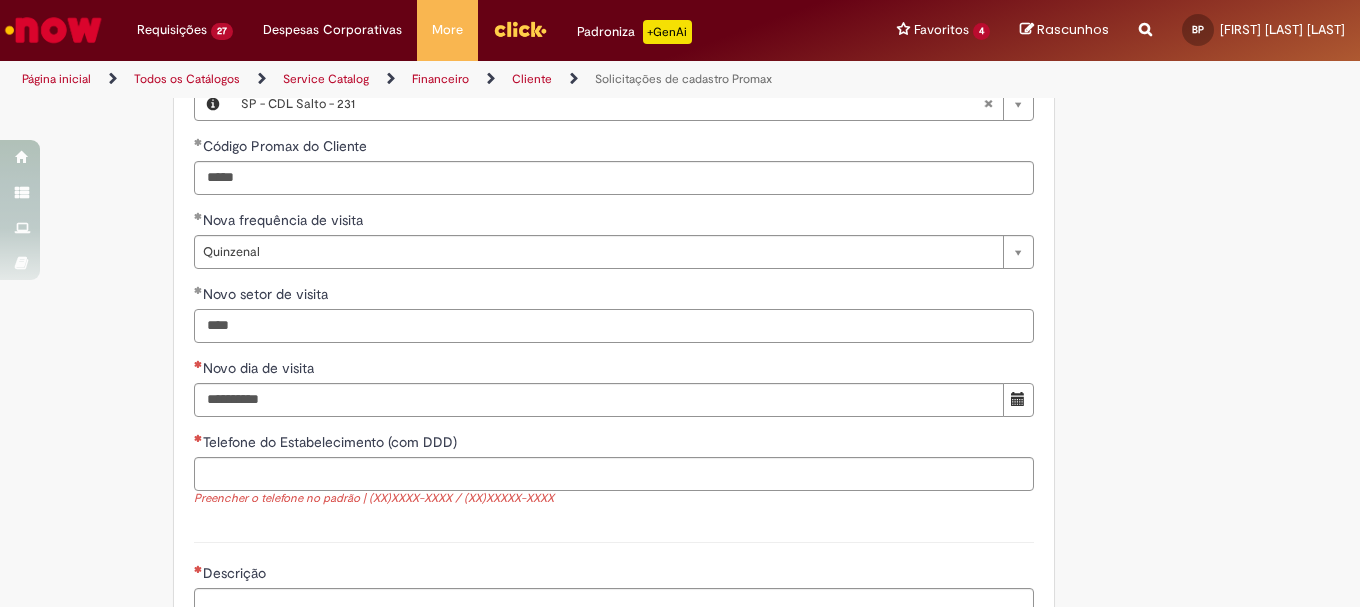 click on "****" at bounding box center [614, 326] 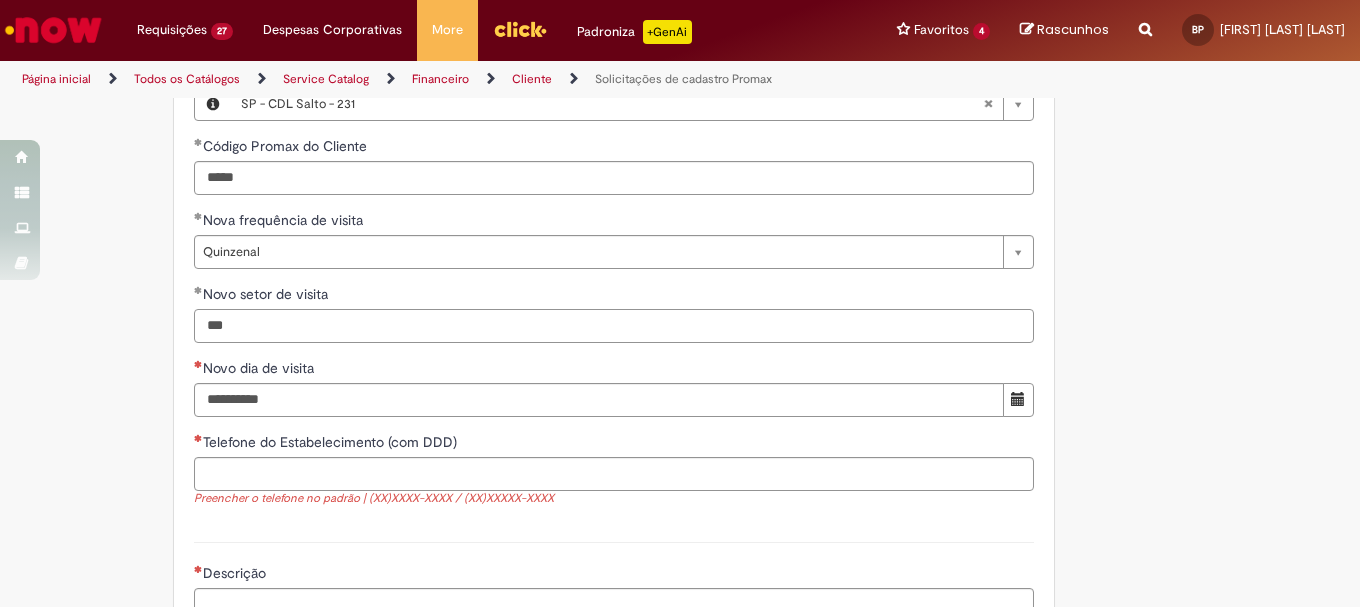 type on "***" 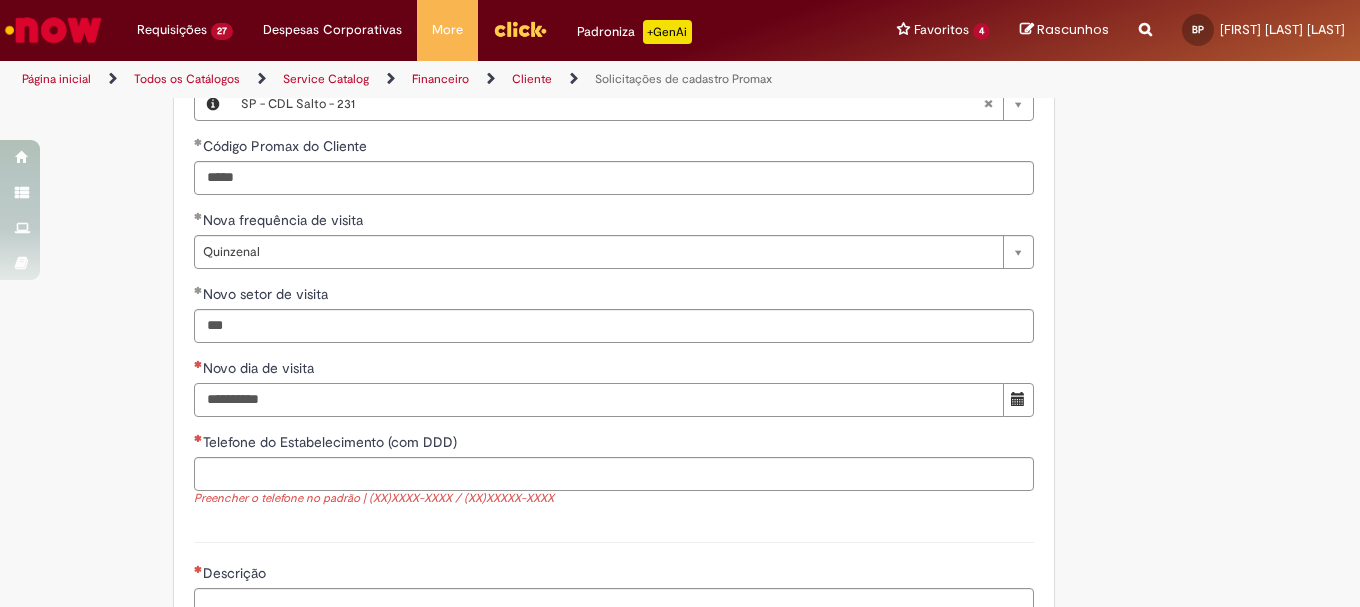 type on "**********" 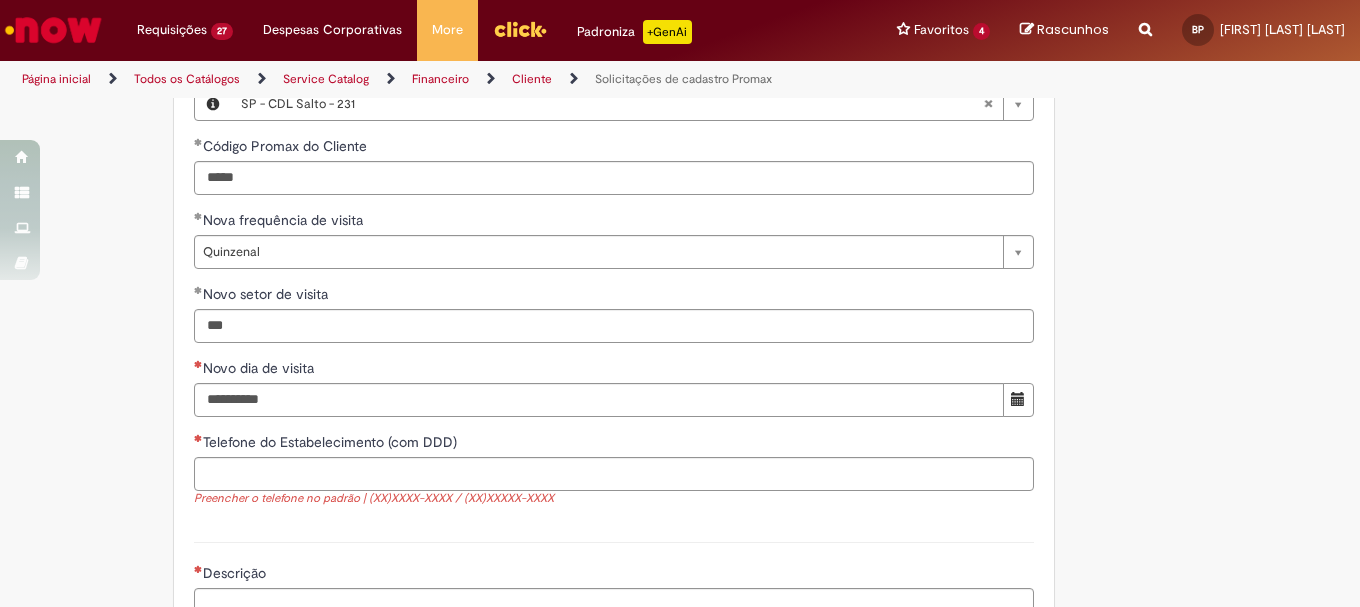 type 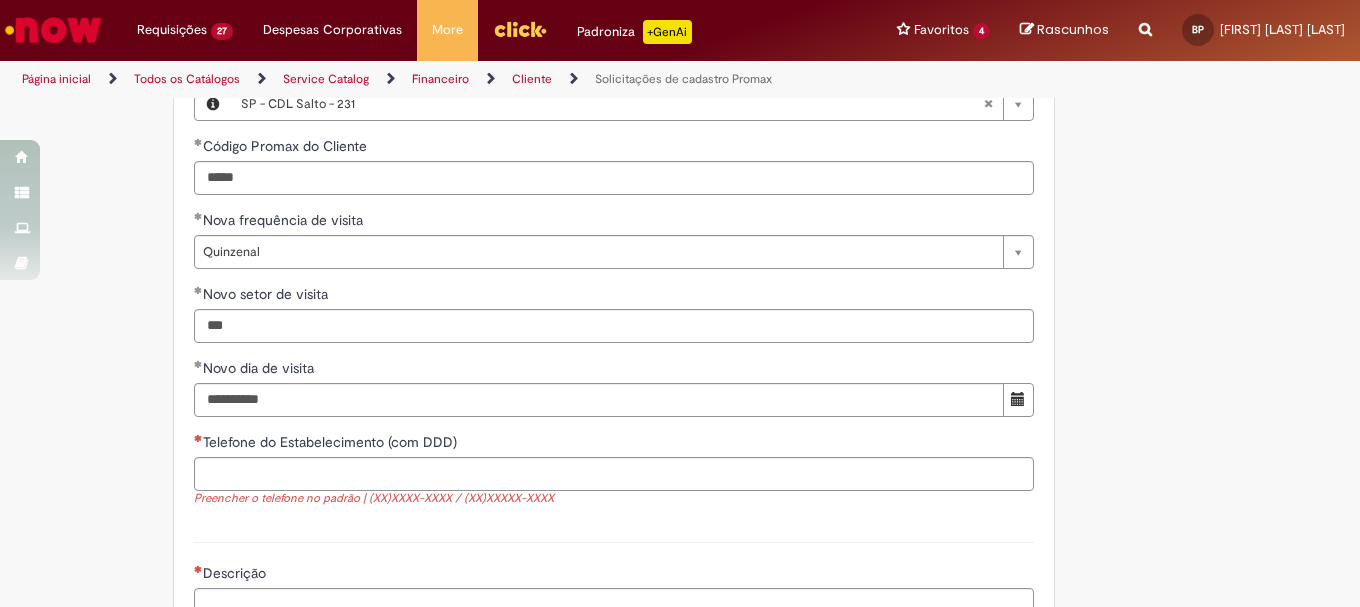 drag, startPoint x: 1219, startPoint y: 371, endPoint x: 884, endPoint y: 414, distance: 337.7484 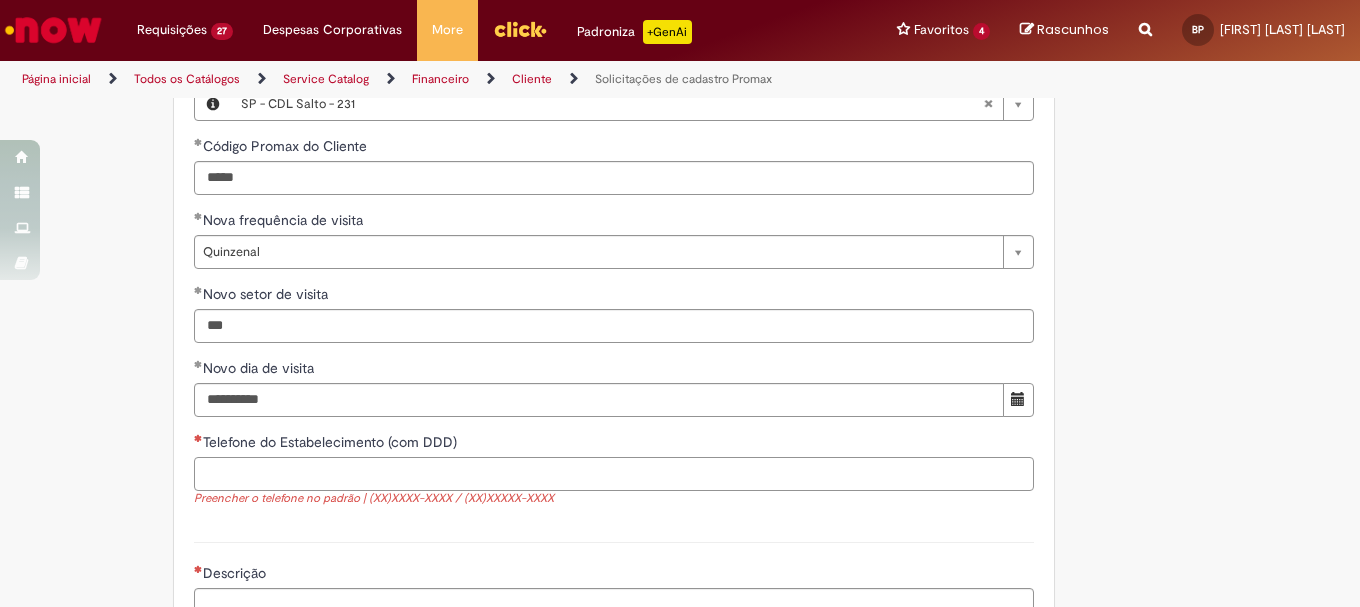 click on "Telefone do Estabelecimento (com DDD)" at bounding box center (614, 474) 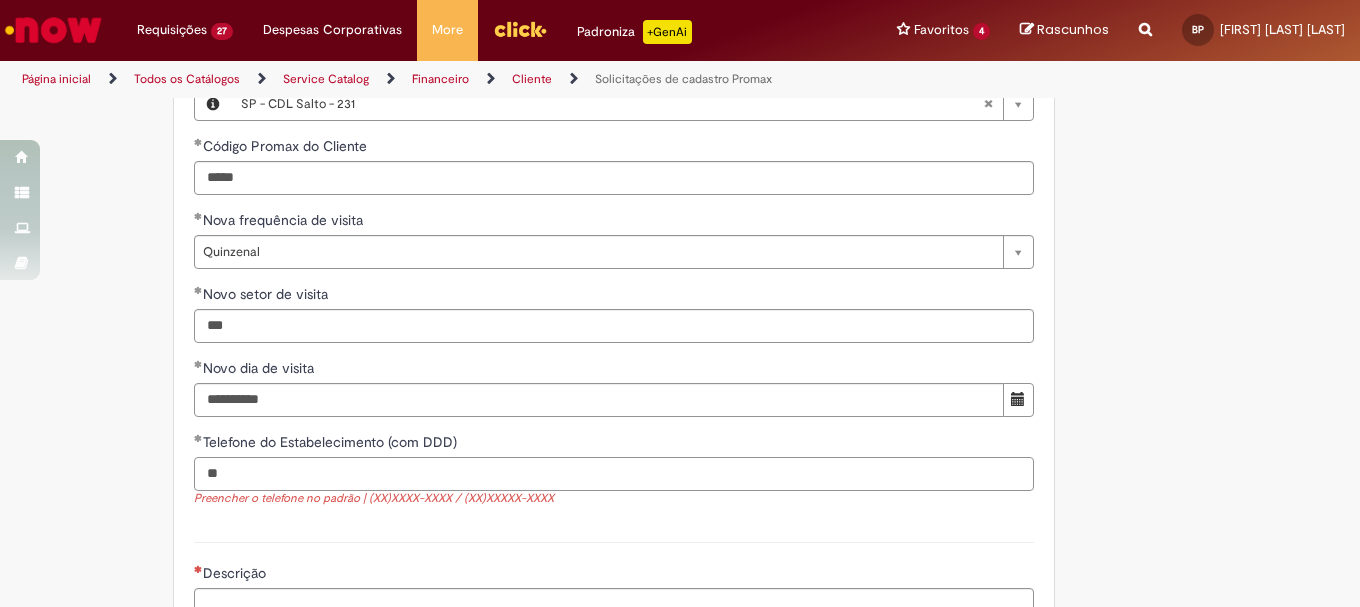 paste on "**********" 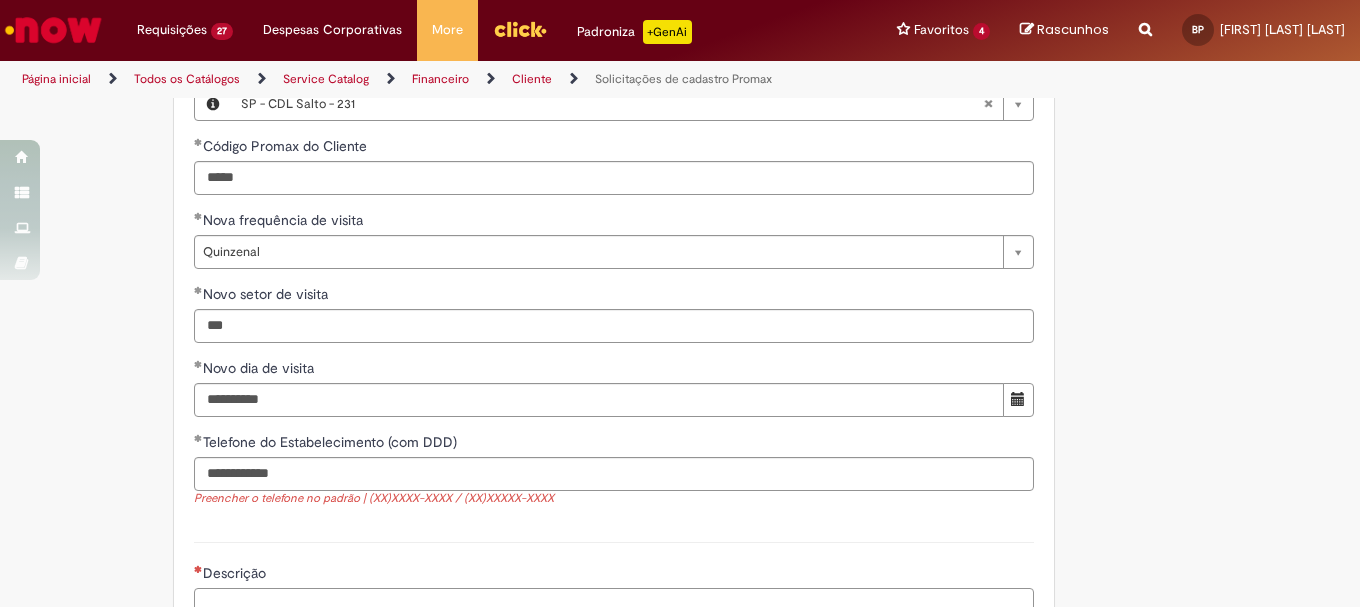 type on "**********" 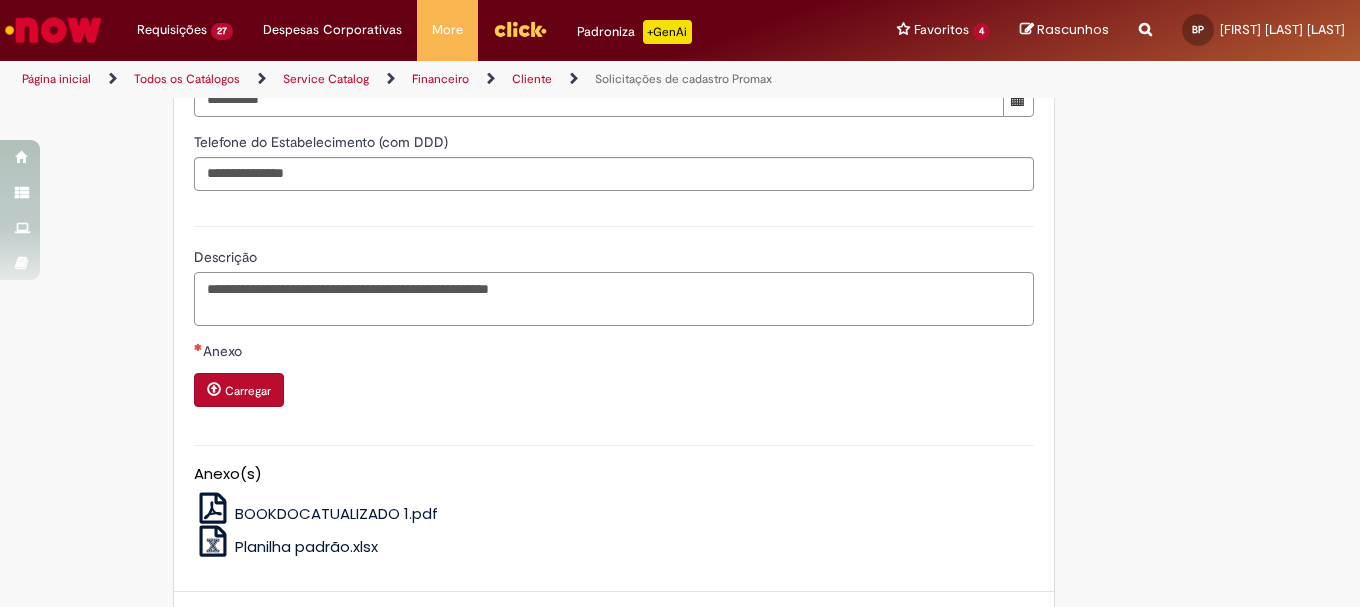 scroll, scrollTop: 1784, scrollLeft: 0, axis: vertical 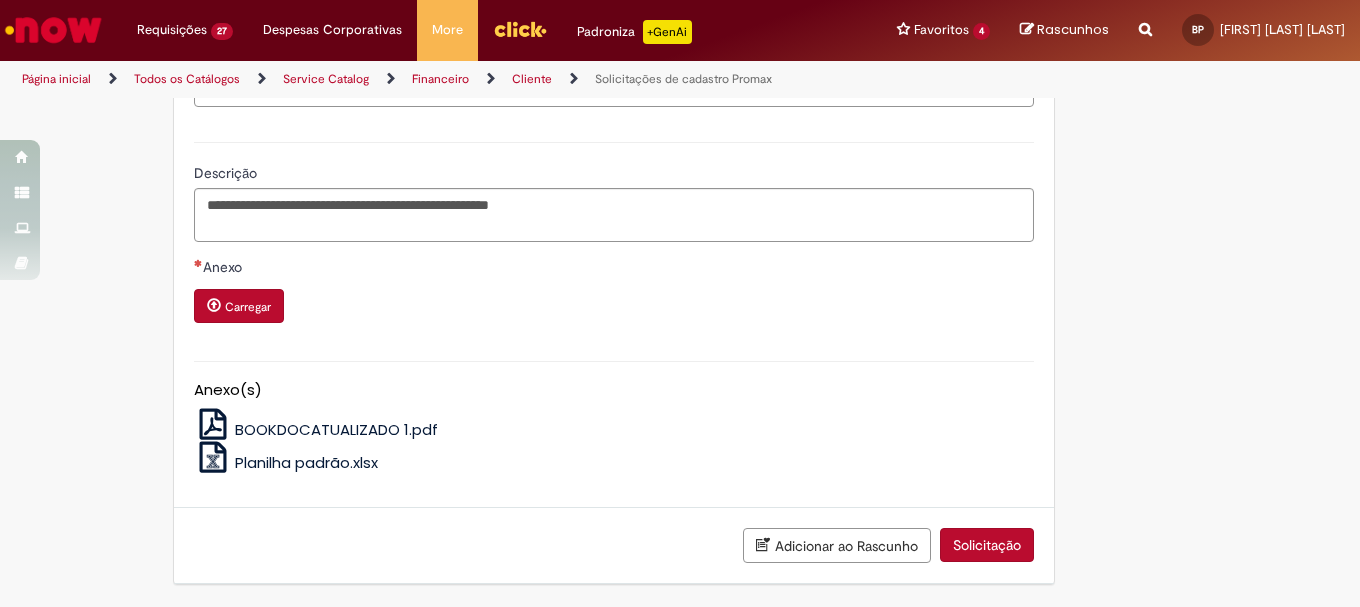 click on "Carregar" at bounding box center [248, 307] 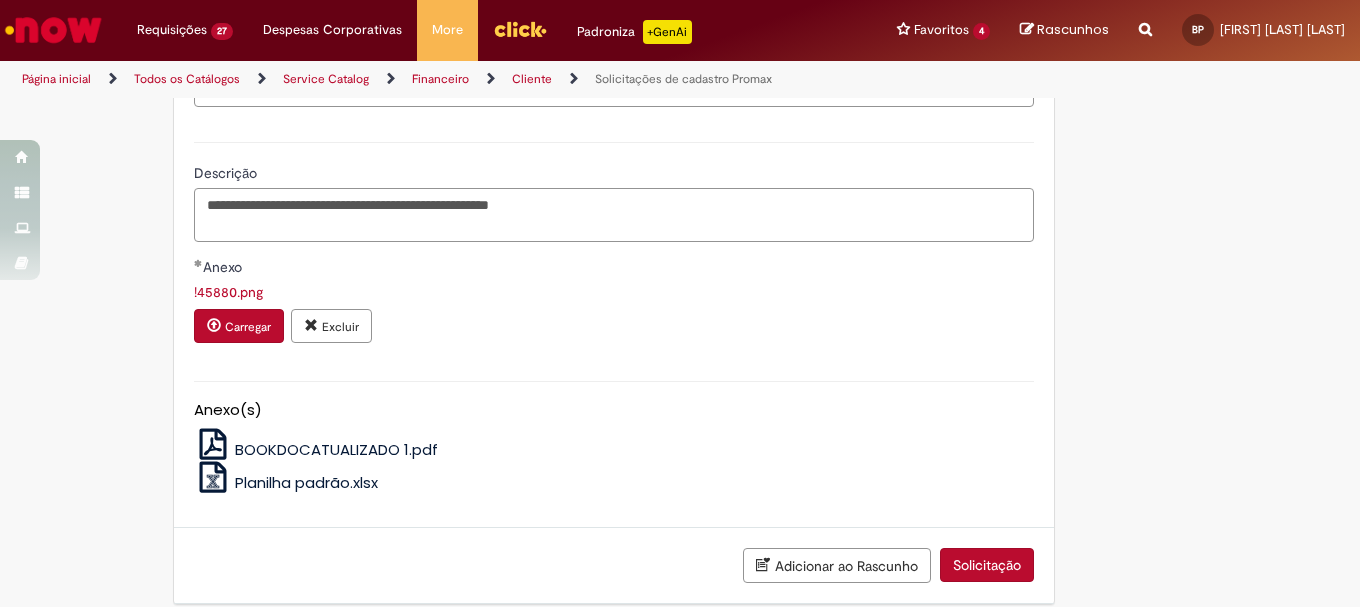 click on "**********" at bounding box center (614, 215) 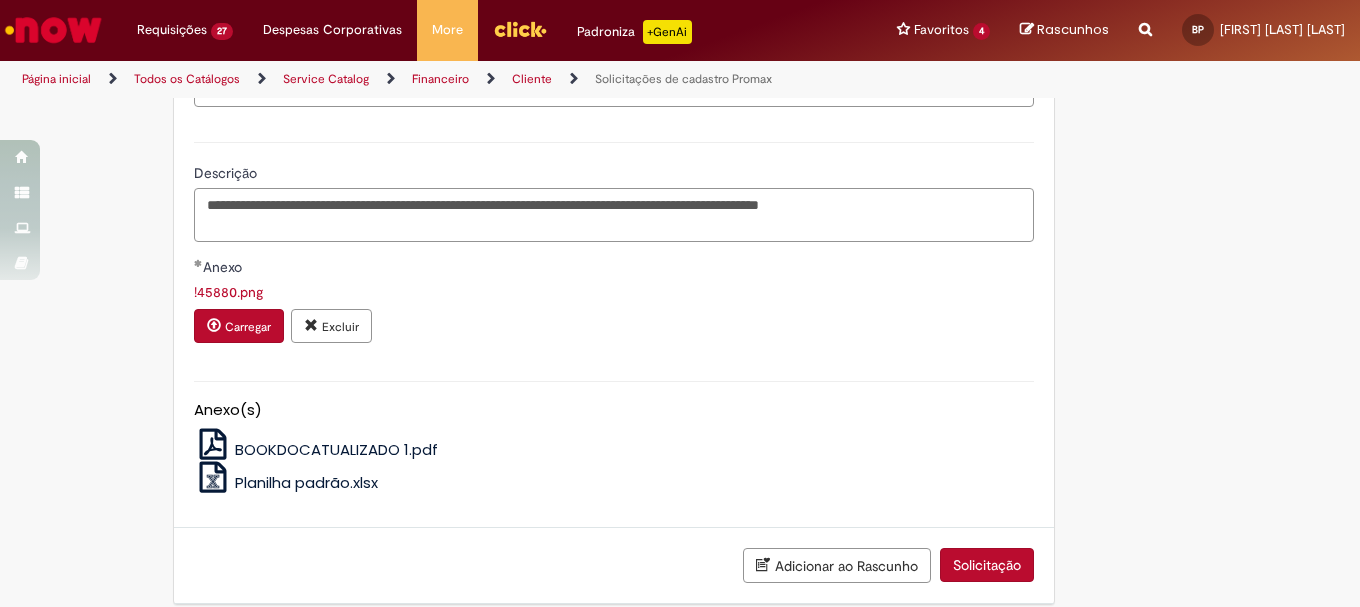 scroll, scrollTop: 1804, scrollLeft: 0, axis: vertical 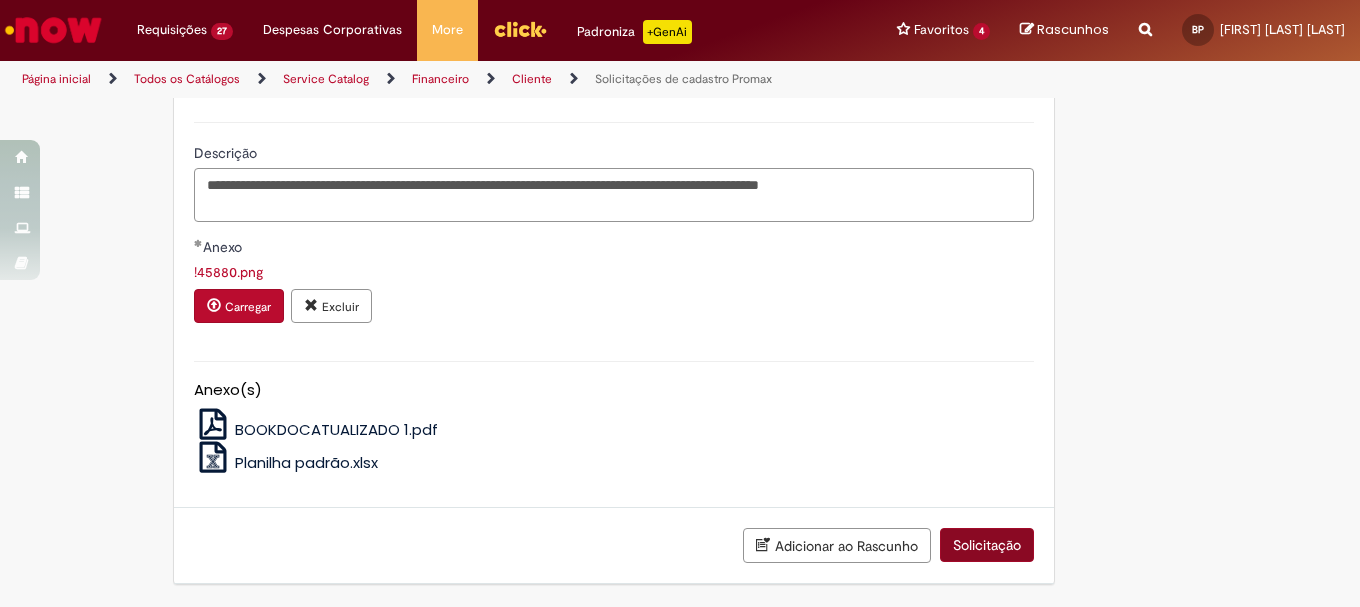 type on "**********" 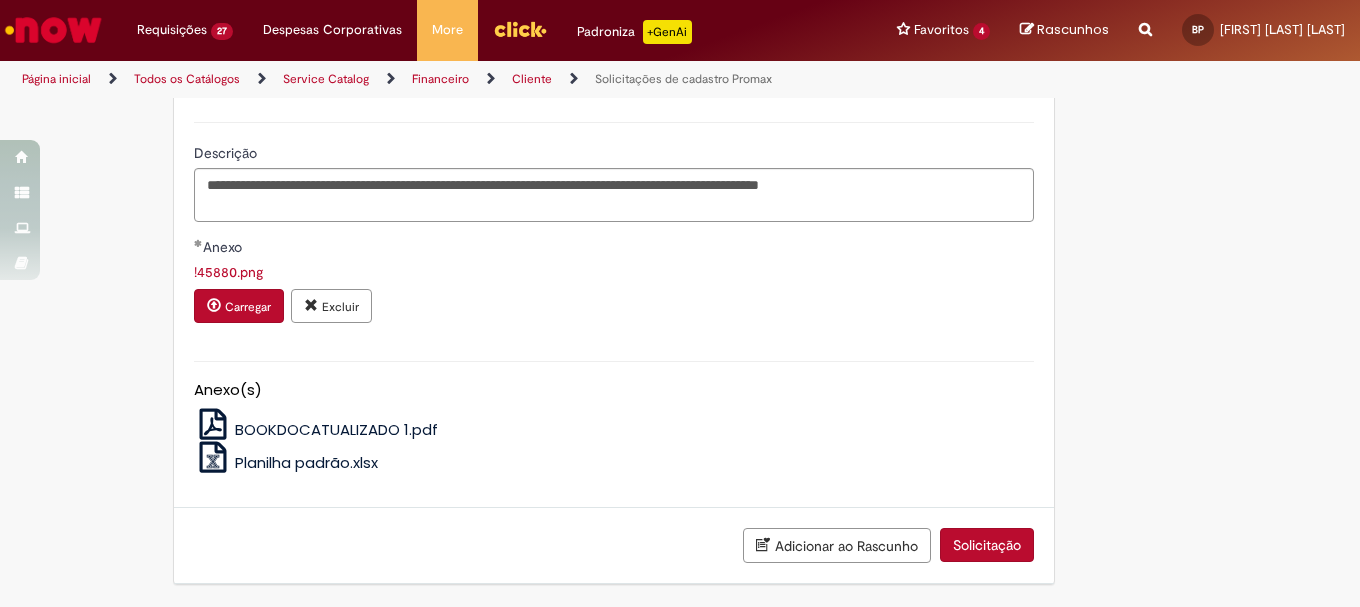 click on "Solicitação" at bounding box center (987, 545) 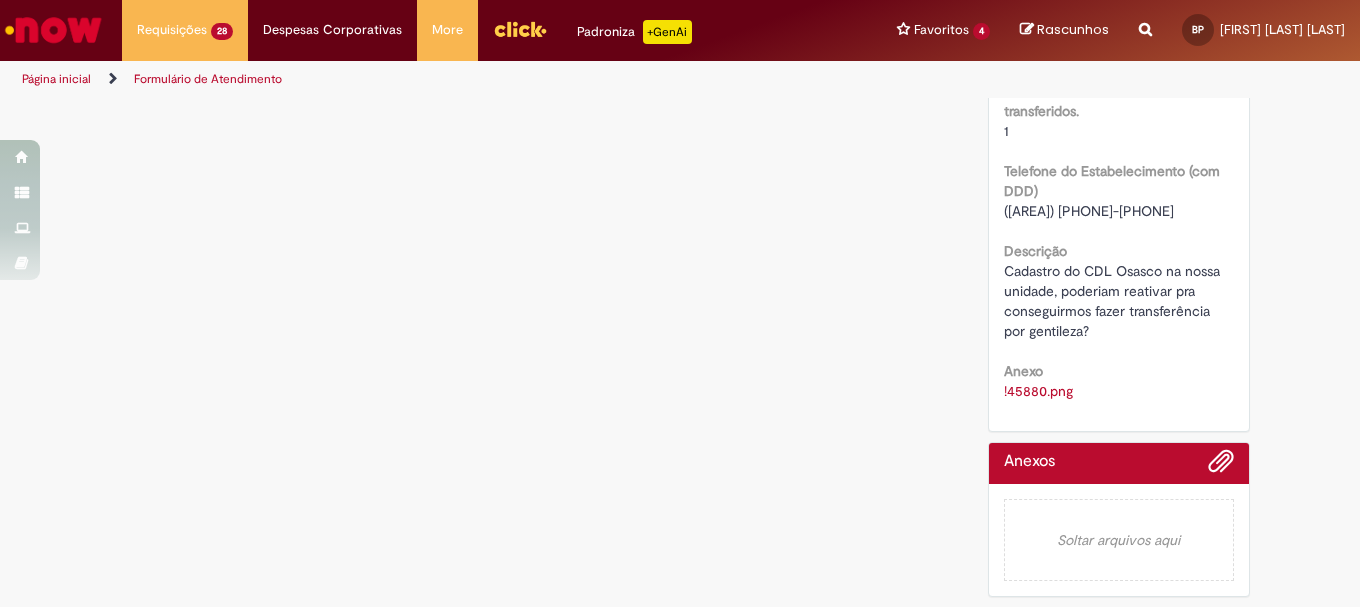scroll, scrollTop: 0, scrollLeft: 0, axis: both 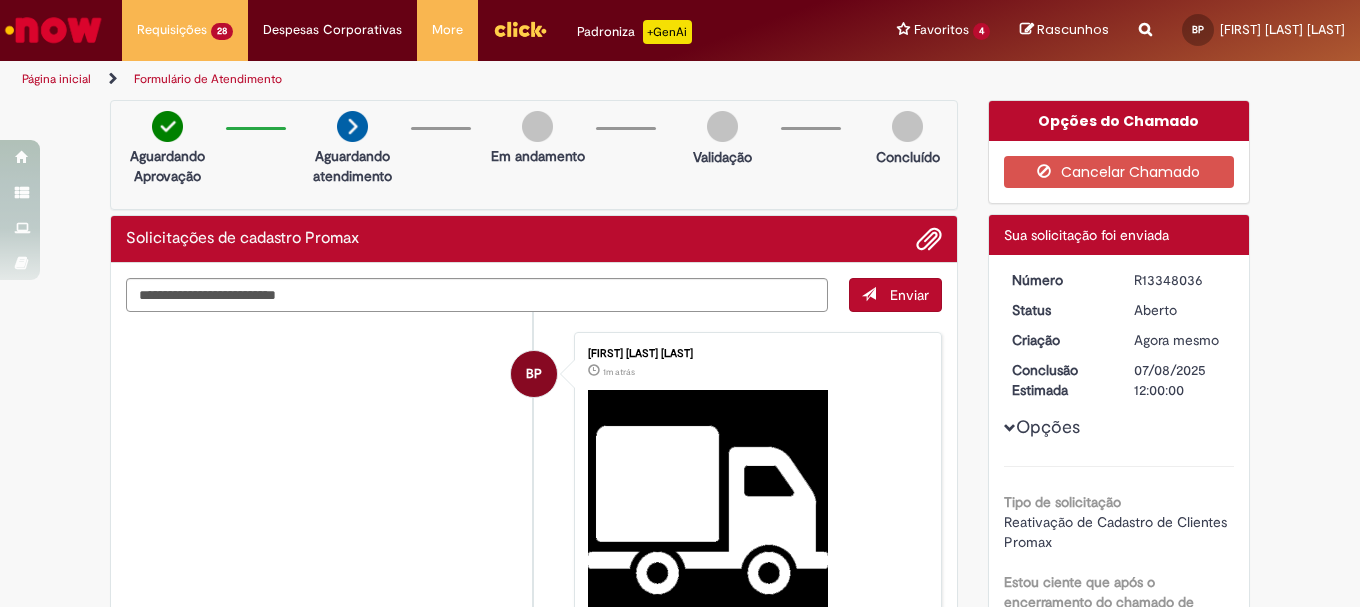 click on "R13348036" at bounding box center (1180, 280) 